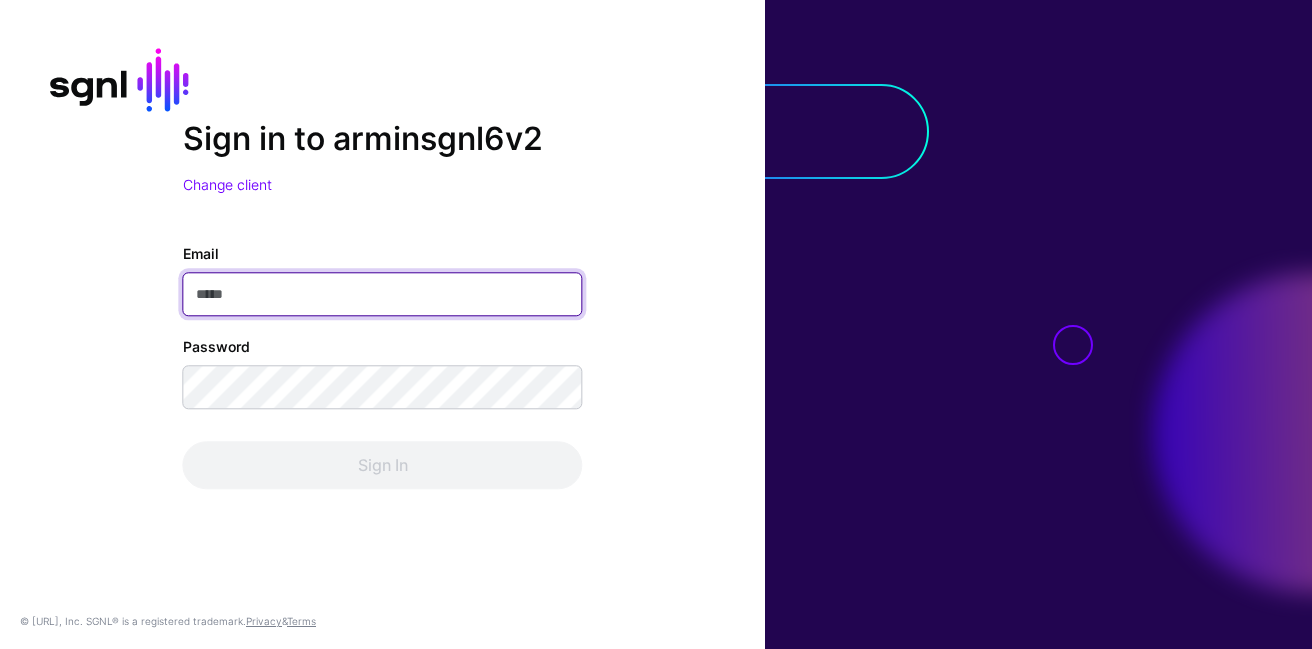 scroll, scrollTop: 0, scrollLeft: 0, axis: both 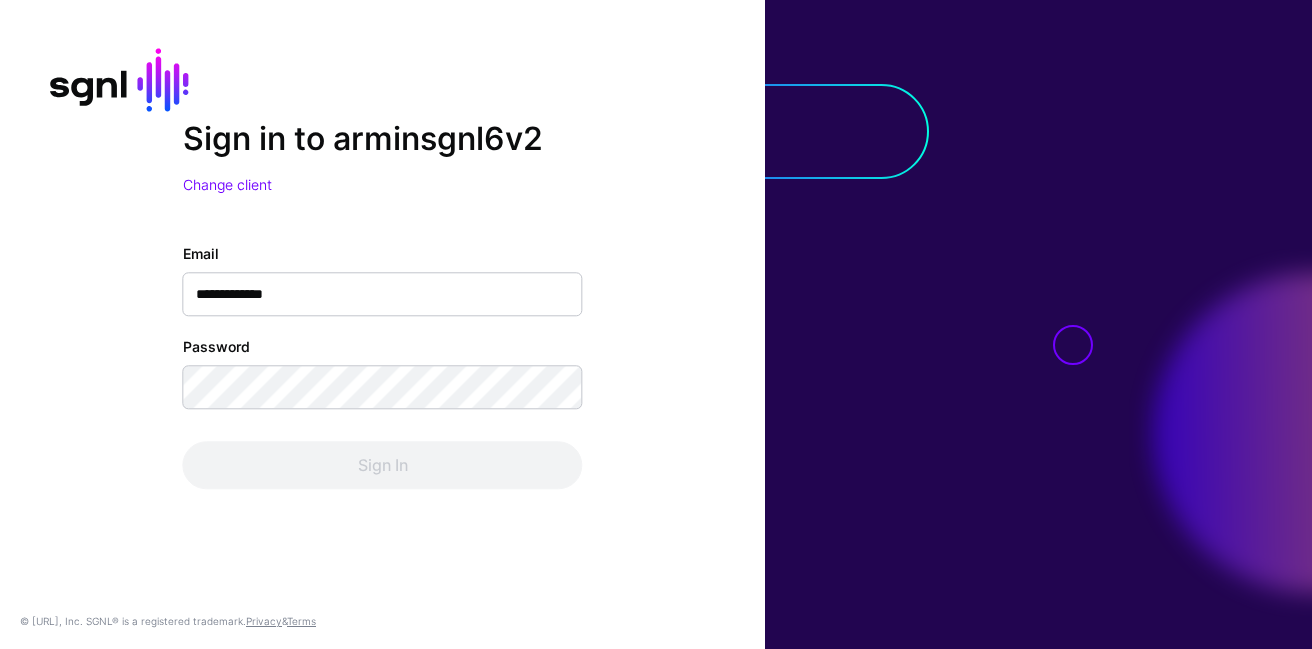 click on "**********" 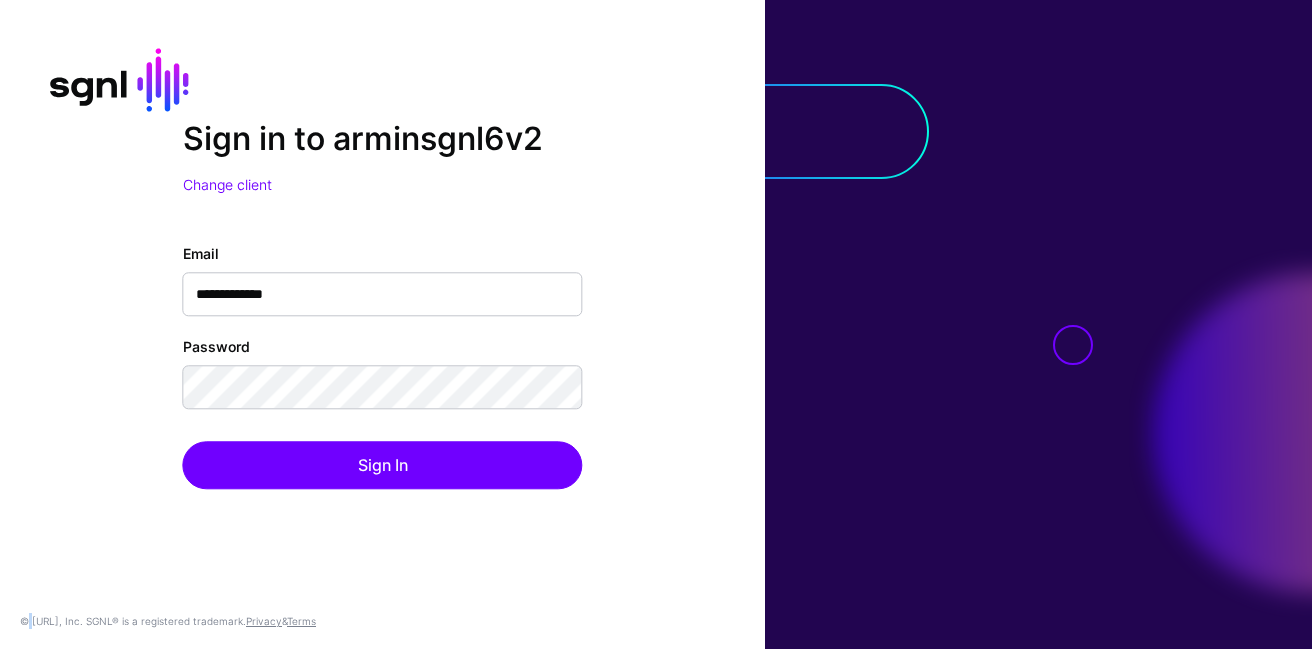 click on "**********" 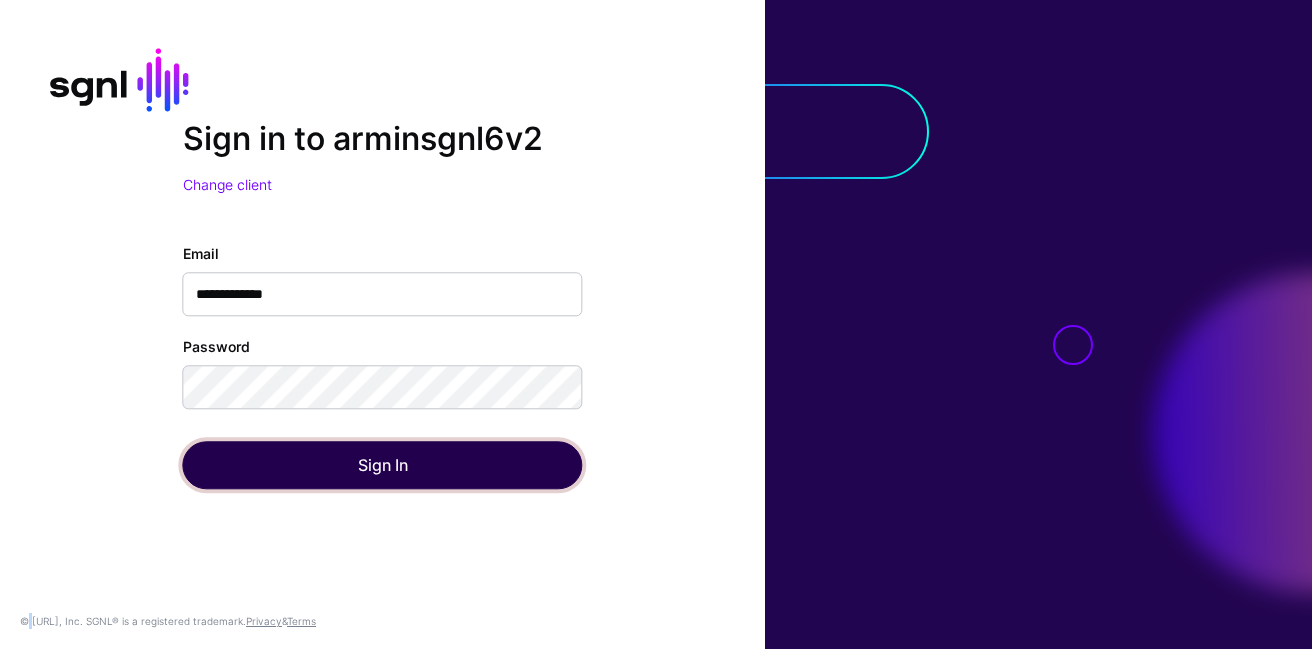 click on "Sign In" 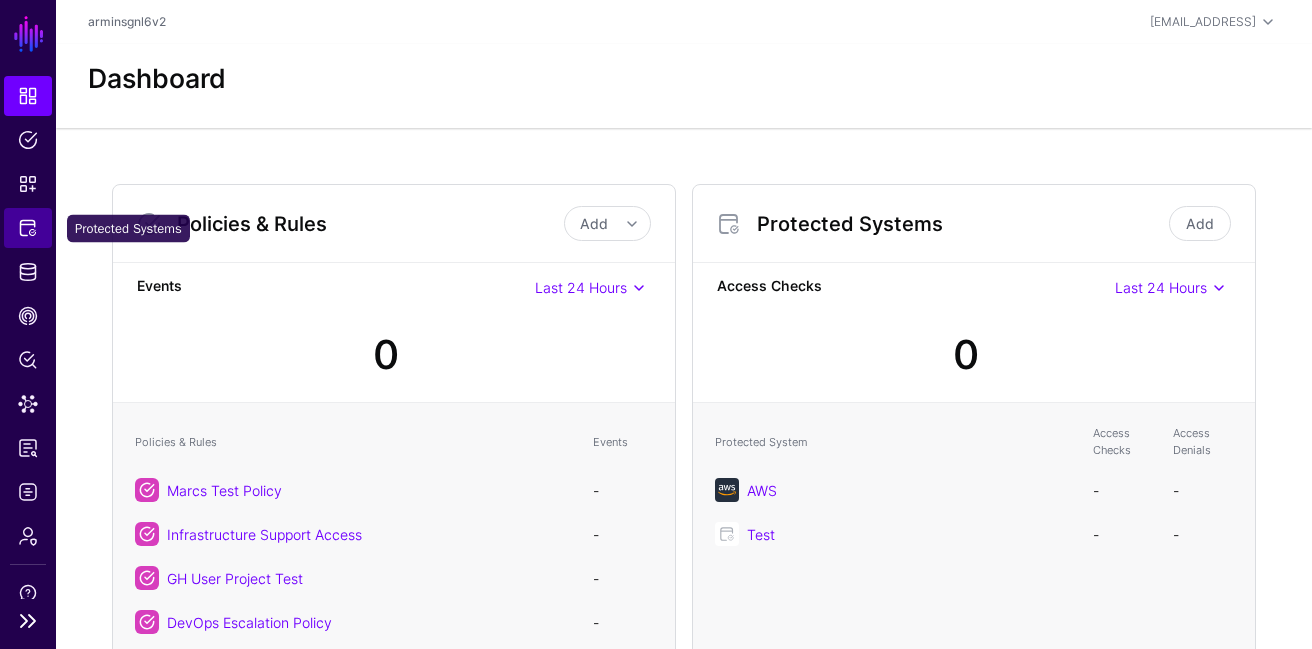 click on "Protected Systems" 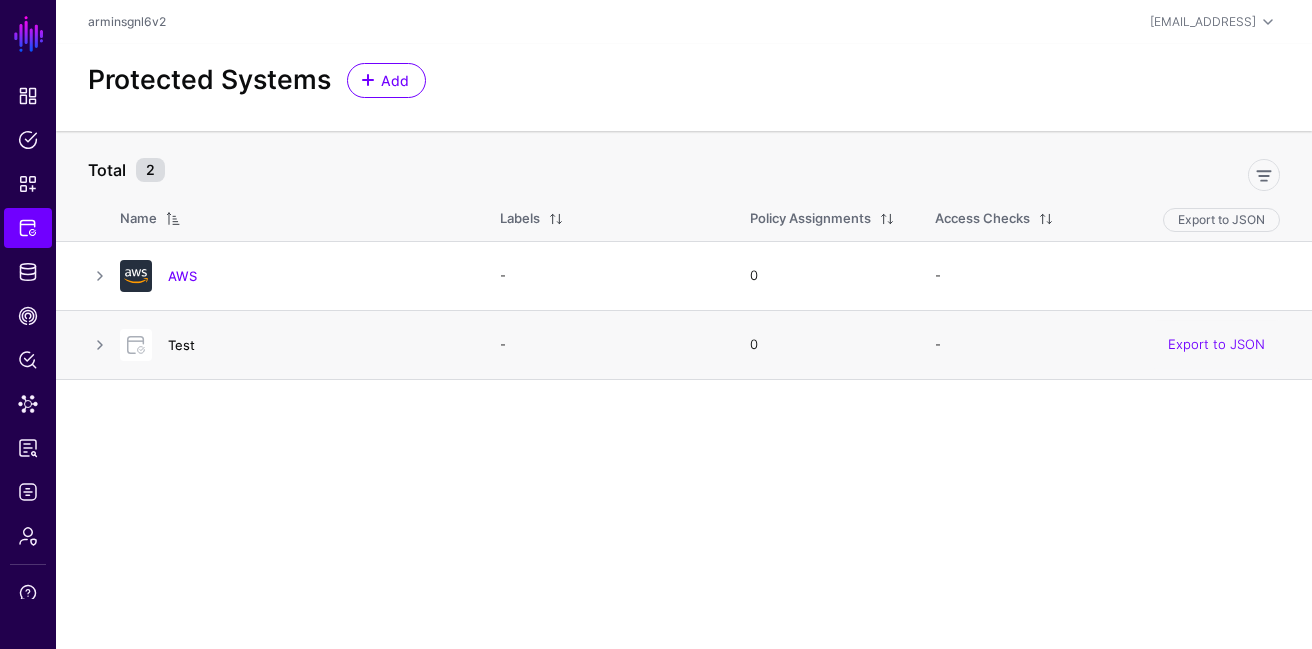 click on "Test" 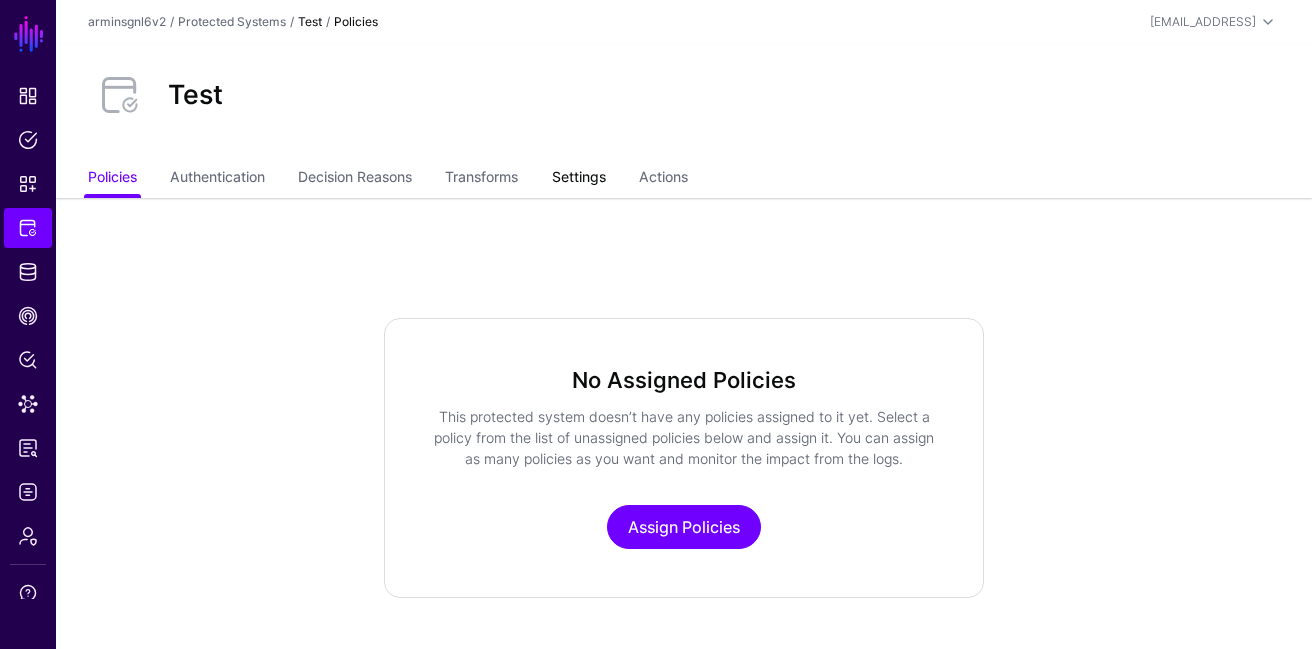 click on "Settings" 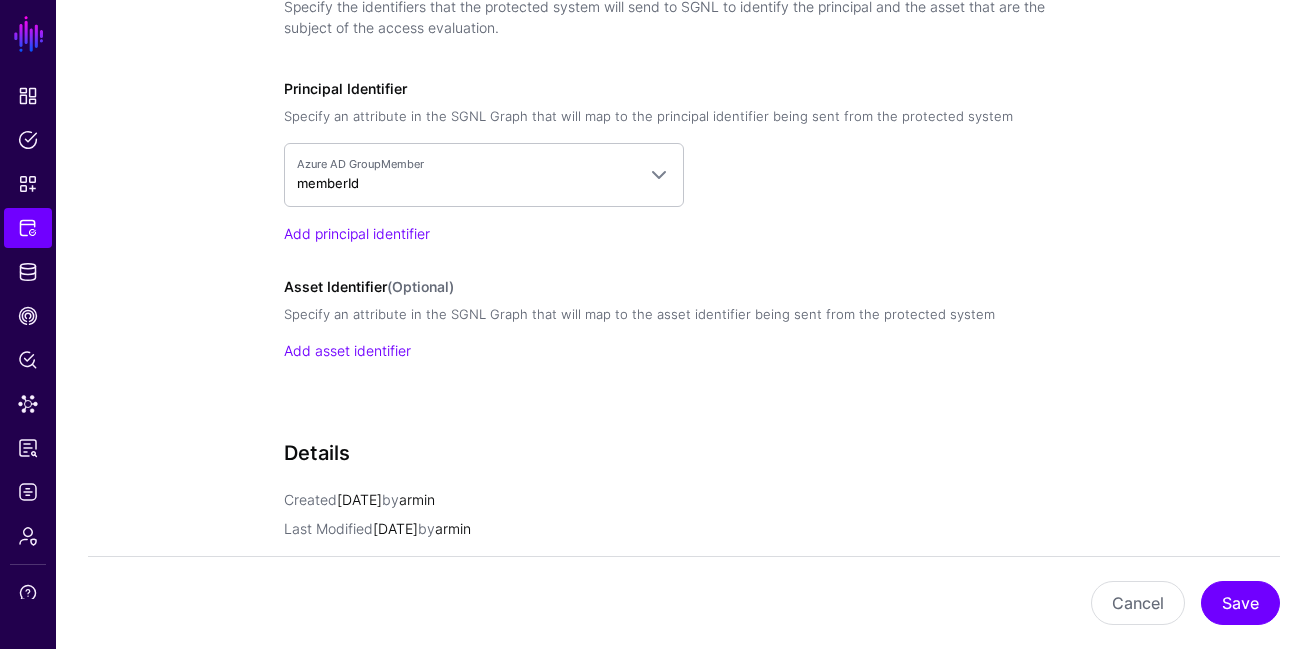 scroll, scrollTop: 1531, scrollLeft: 0, axis: vertical 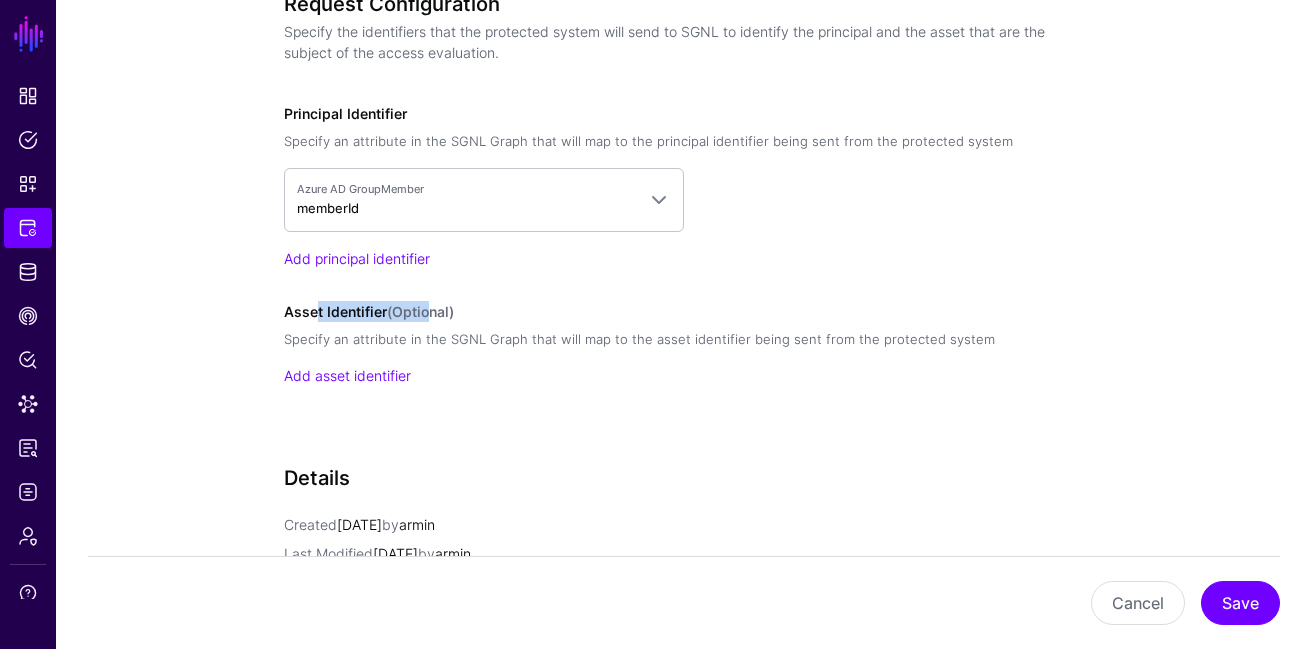 drag, startPoint x: 434, startPoint y: 312, endPoint x: 318, endPoint y: 310, distance: 116.01724 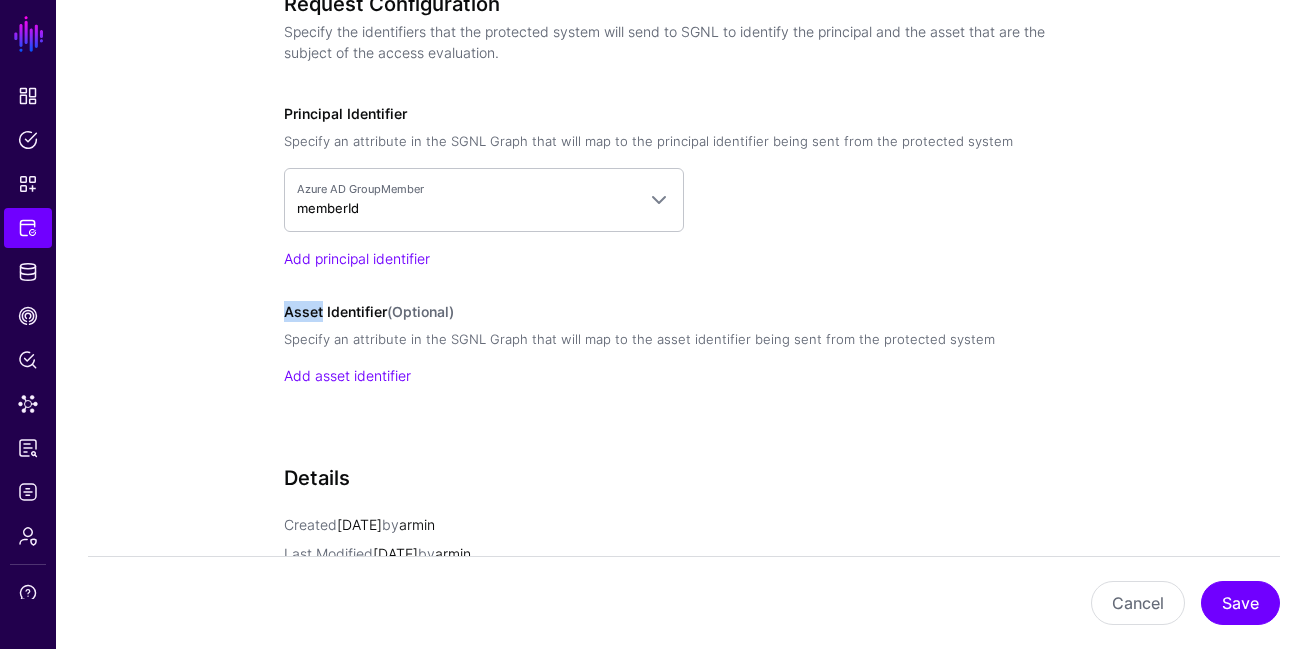click on "Asset Identifier  (Optional)" 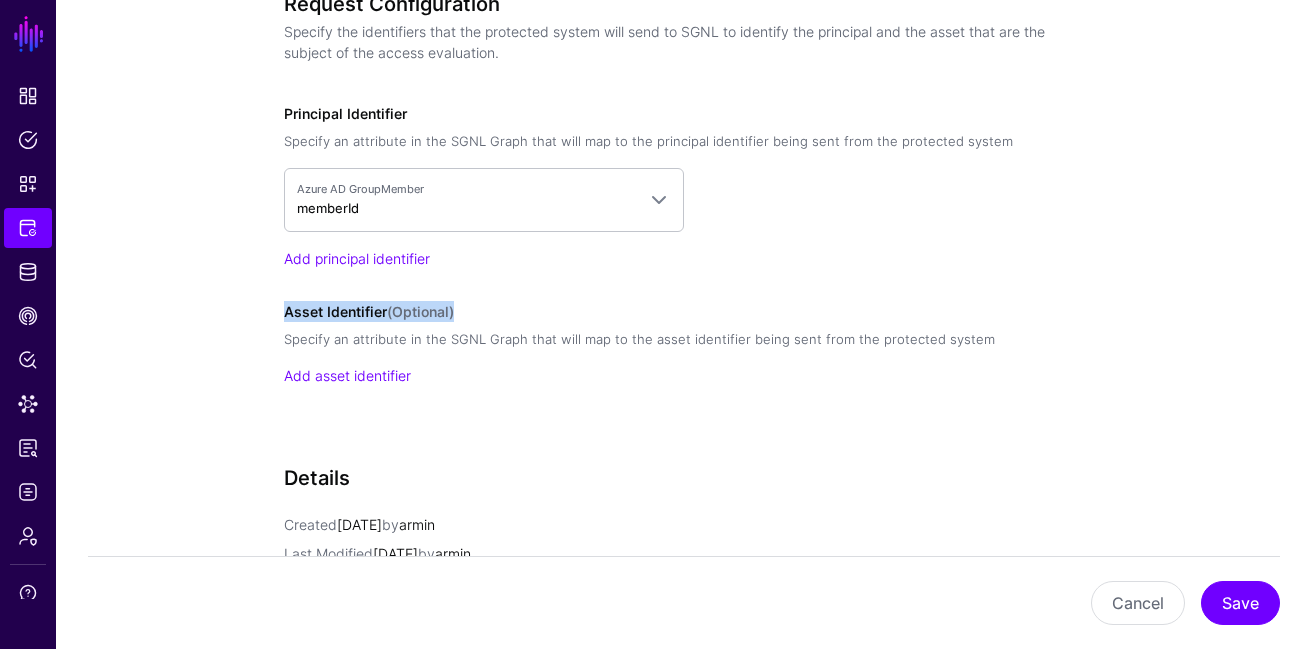 click on "Asset Identifier  (Optional)" 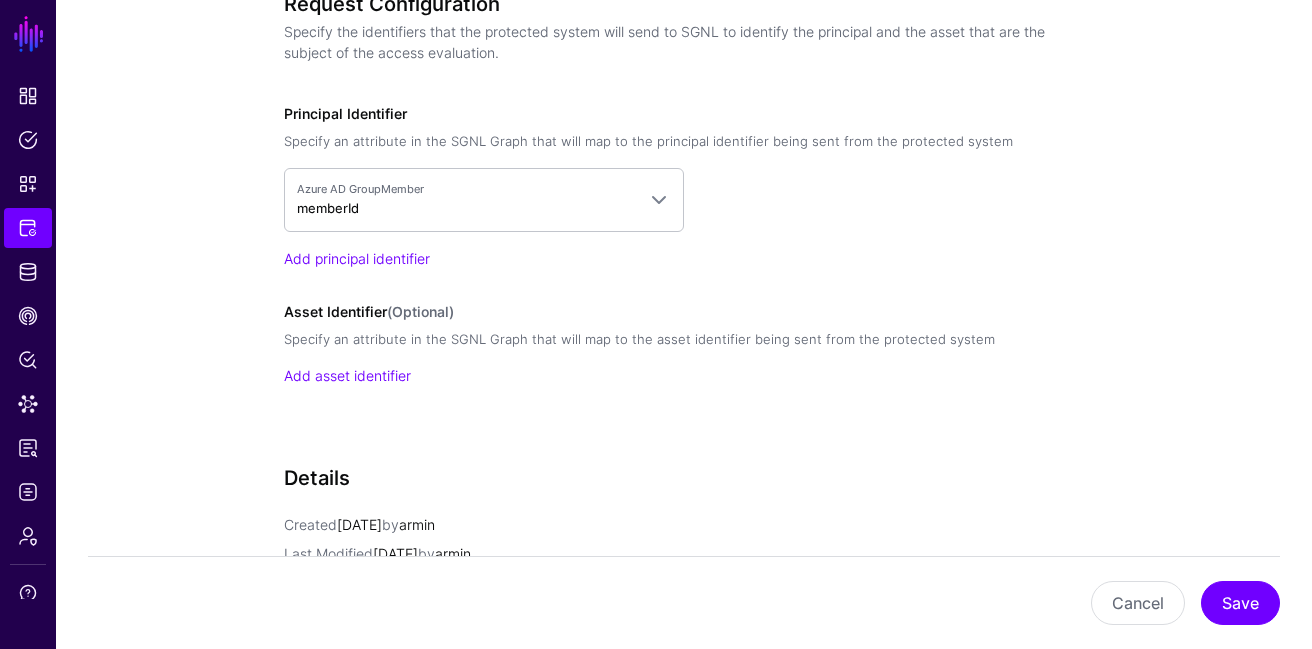 click on "Azure AD GroupMember  memberId AWS S3  User > userId  Azure AD  User > userPrincipalName   User > id   User > manager__id   User > mail   Group > id   GroupMember > memberId   GroupMember > id   GroupMember > groupId   Application > appId   Application > id   Device > id   Device > deviceId   Role > id   Role > displayName   RoleMember > roleId   RoleMember > id   RoleMember > memberId  Entra ID  Group > id   User > id   User > department   User > mail   User > manager__id   User > userPrincipalName   User > employeeId   GroupMember > groupId   GroupMember > id   GroupMember > memberId   Device > registeredOwner   Device > isCompliant   Device > id   Device > deviceId   Device > isManaged   Application > appId   Application > id   Role > roleTemplateId   Role > id   Role > displayName   RoleMember > memberId   RoleMember > roleId   RoleMember > id   RoleRequest > roleDefinitionId   RoleRequest > principalId   RoleRequest > id   RoleRequest > status   GroupRequest > principalId   GroupRequest > accessId  Jira" 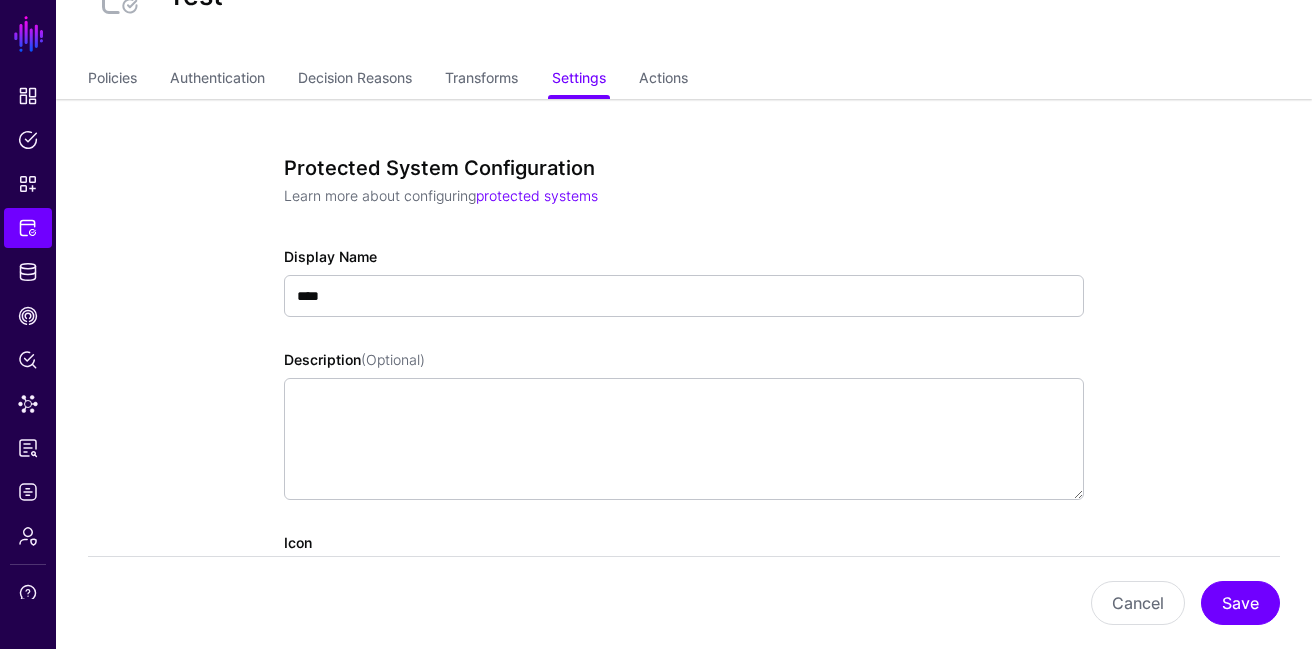 scroll, scrollTop: 0, scrollLeft: 0, axis: both 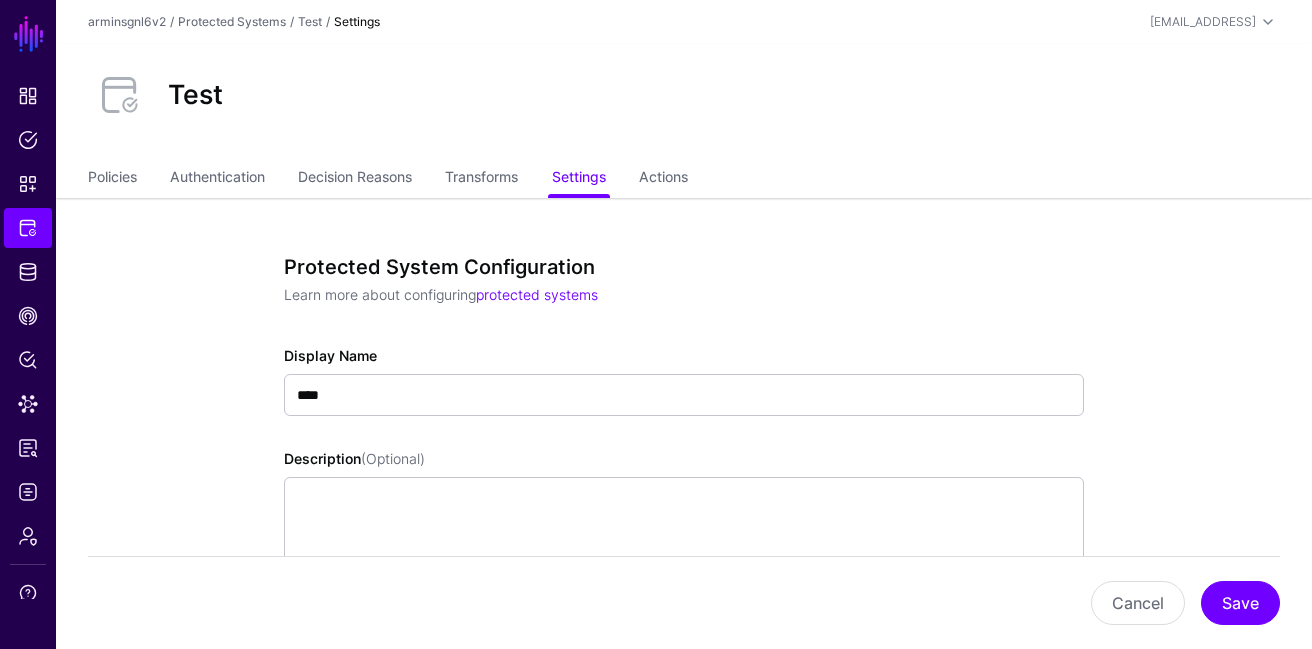click 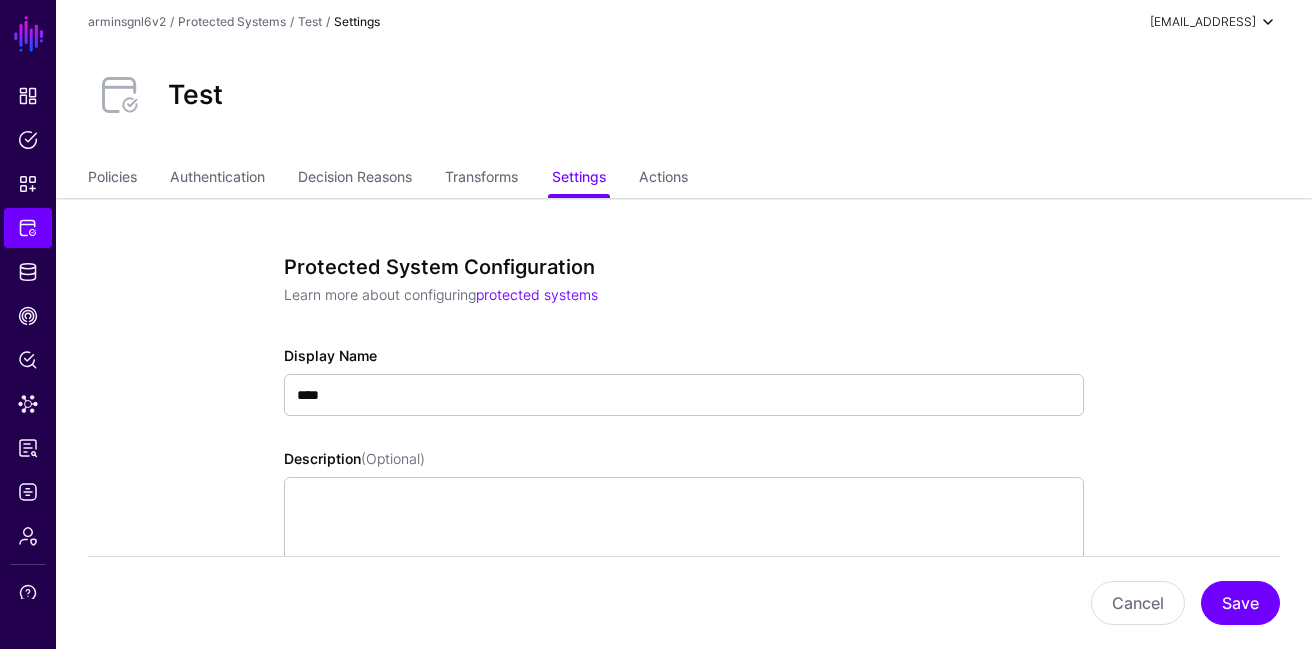 click on "[EMAIL_ADDRESS]" 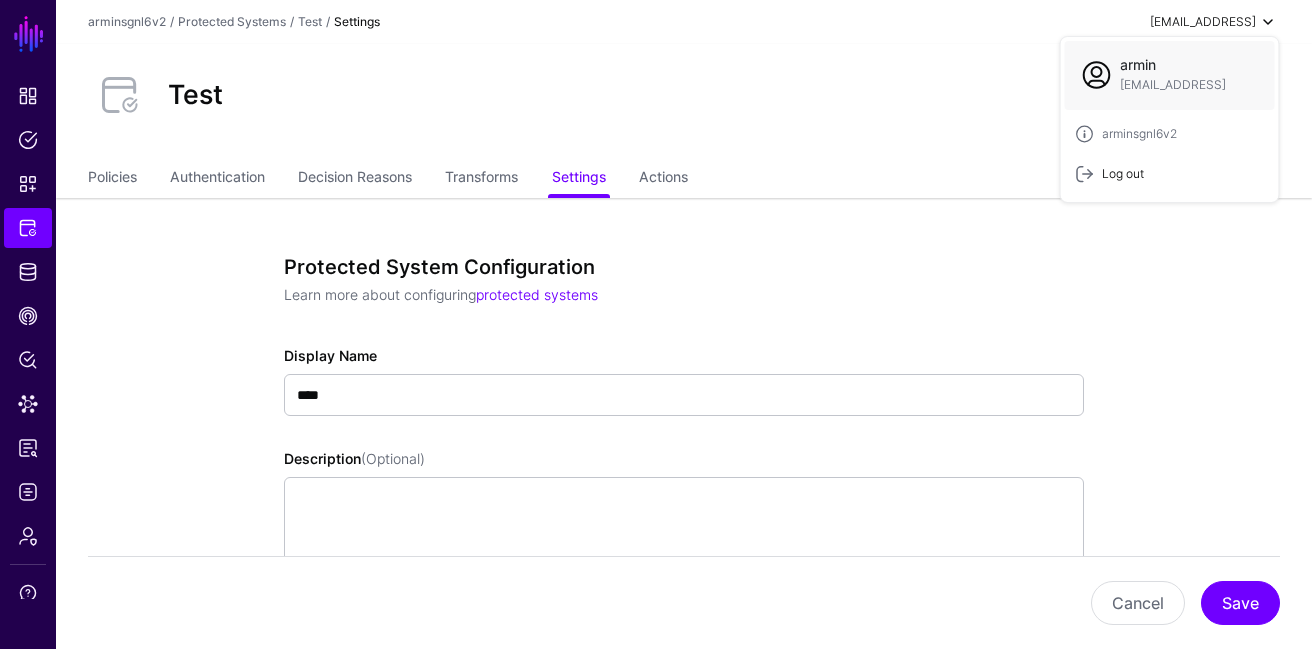 click on "Log out" 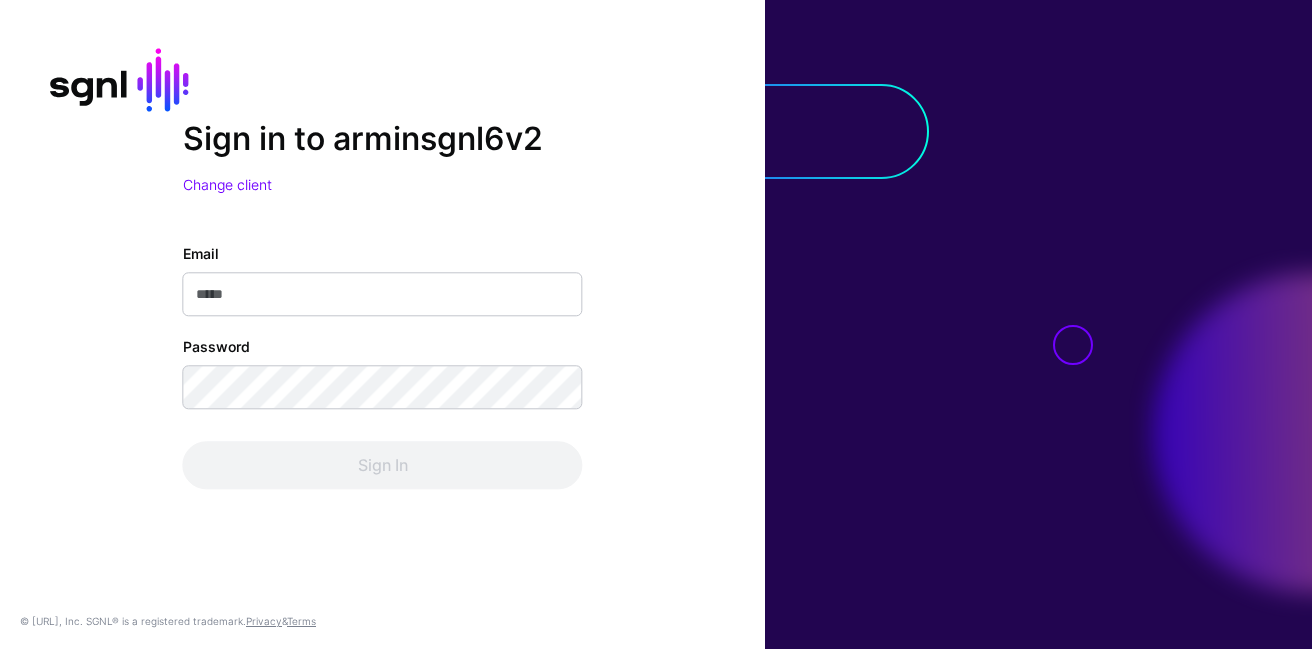 scroll, scrollTop: 0, scrollLeft: 0, axis: both 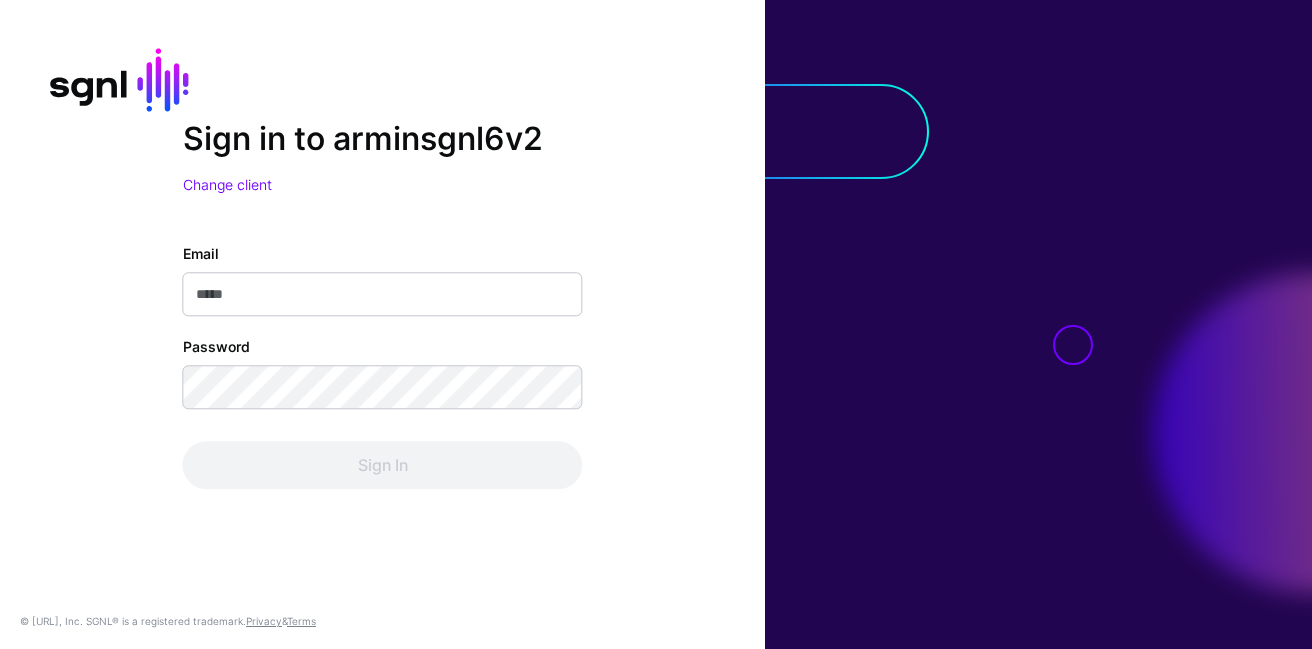 type on "**********" 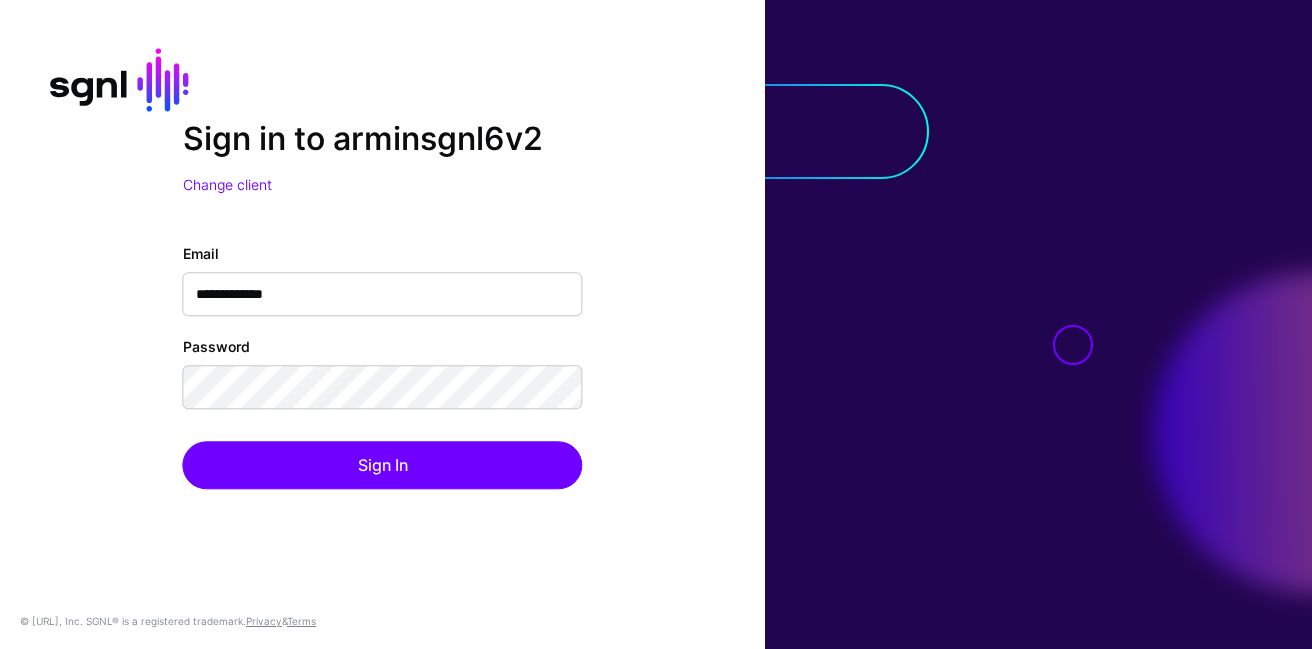 click on "**********" at bounding box center (383, 294) 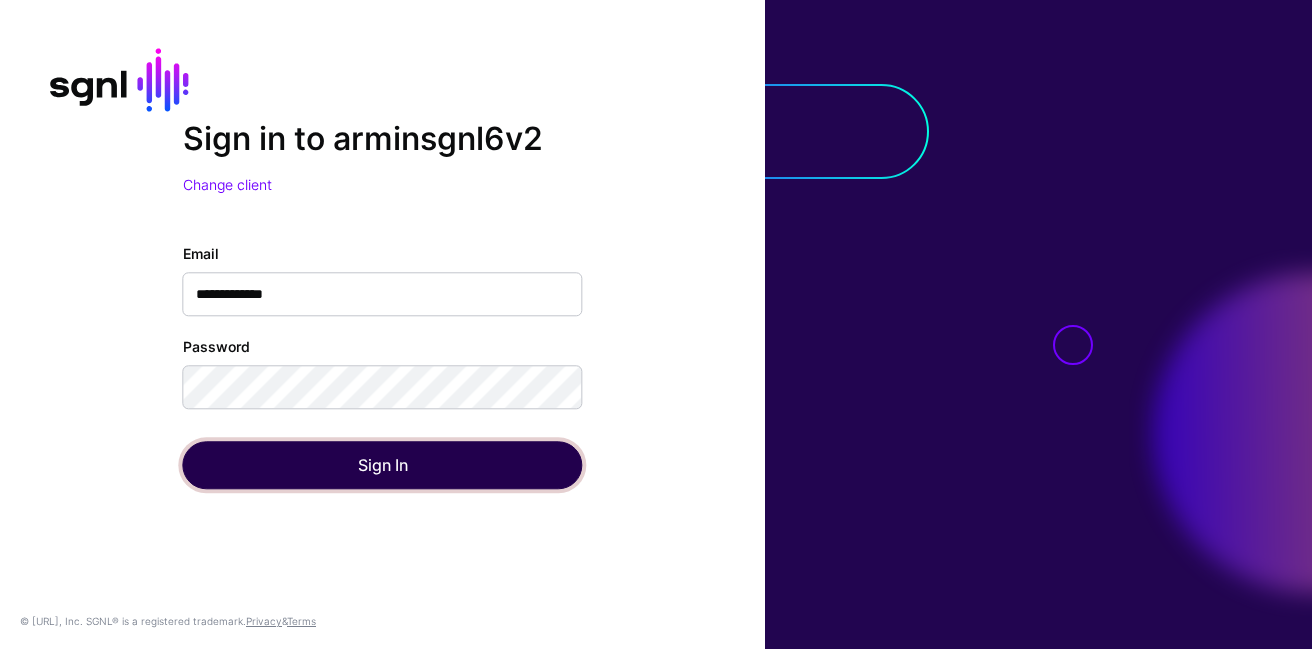 click on "Sign In" 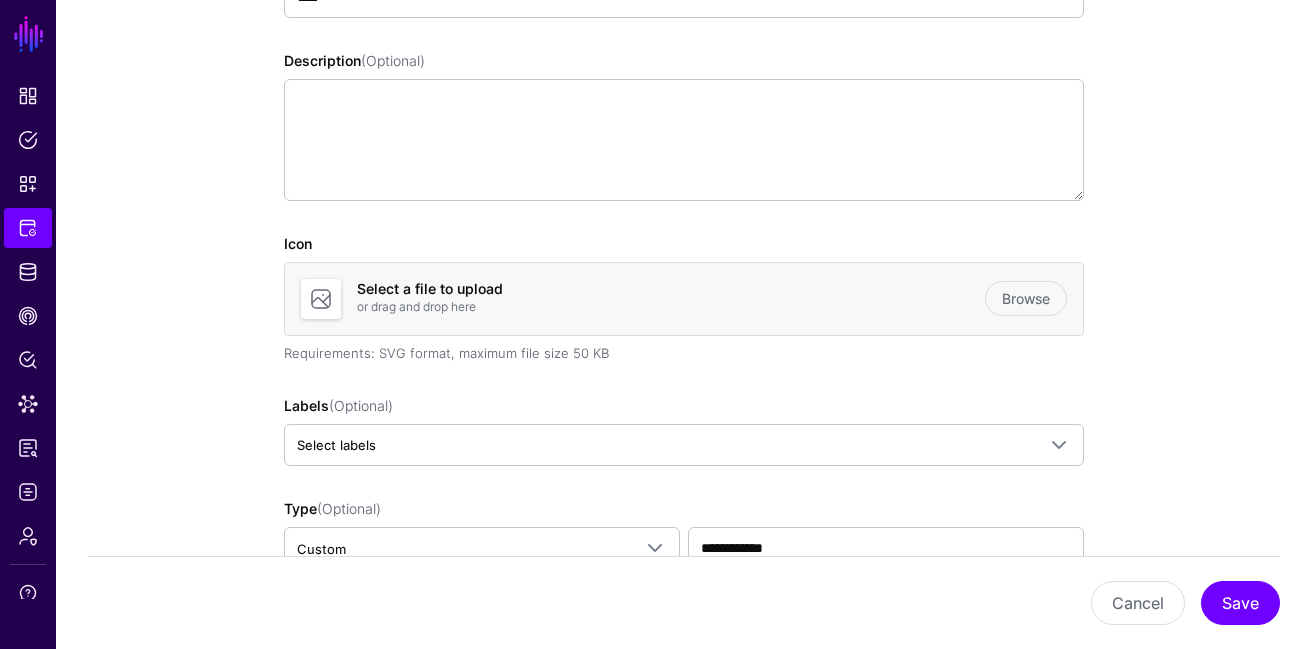 scroll, scrollTop: 745, scrollLeft: 0, axis: vertical 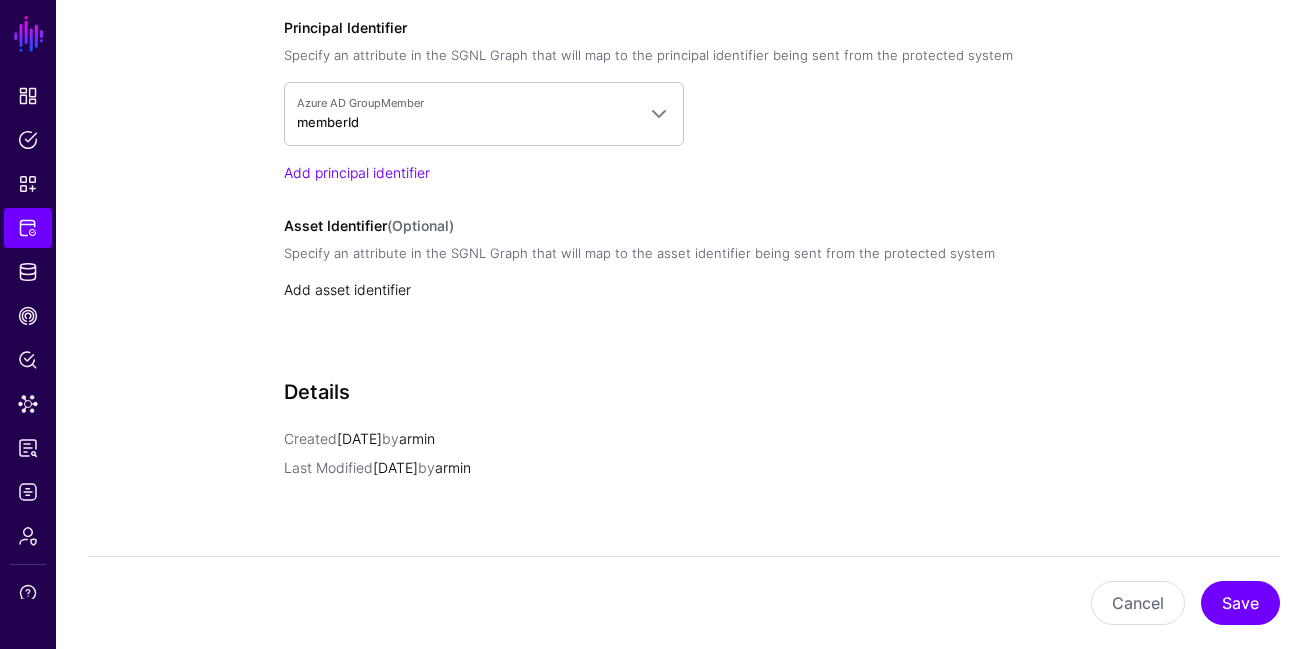 click on "Add asset identifier" 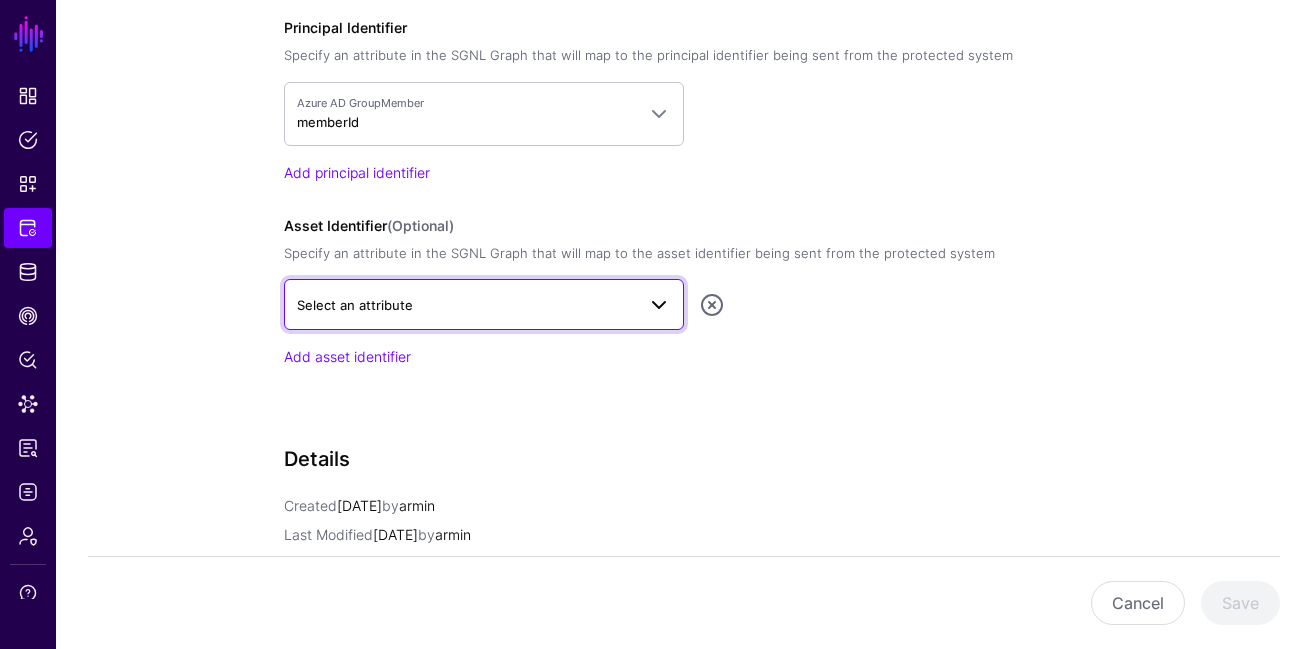 click on "Select an attribute" at bounding box center (355, 305) 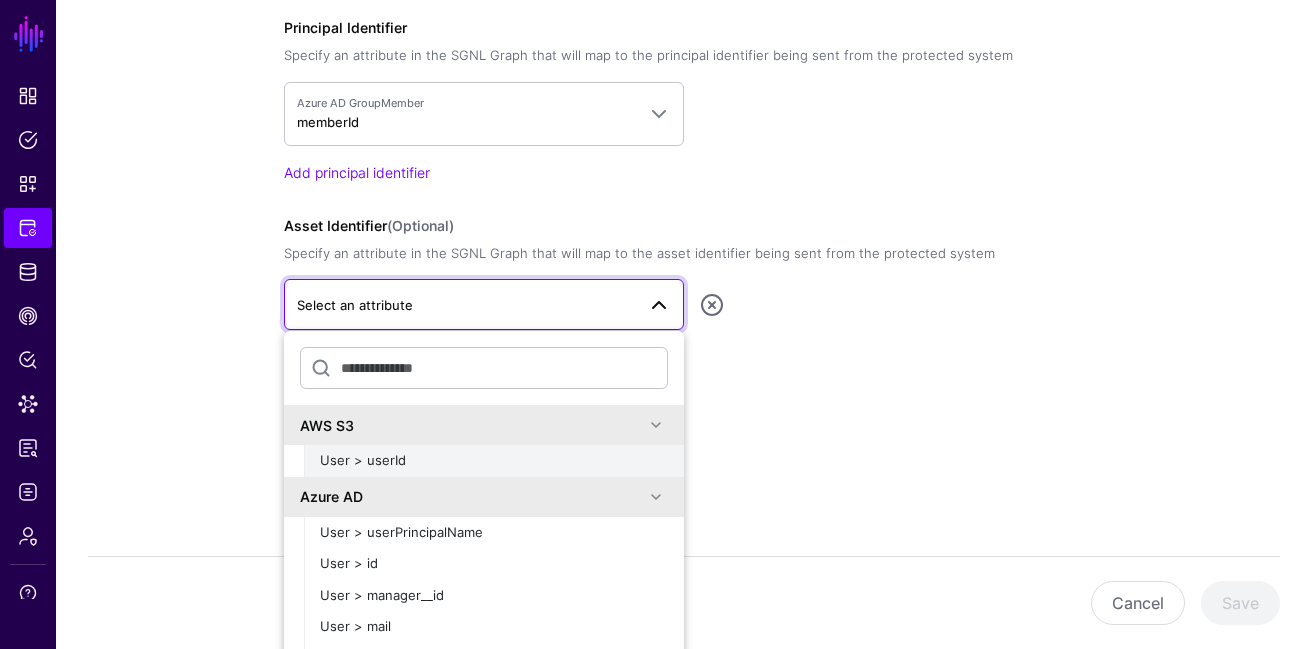 click on "User > userId" 